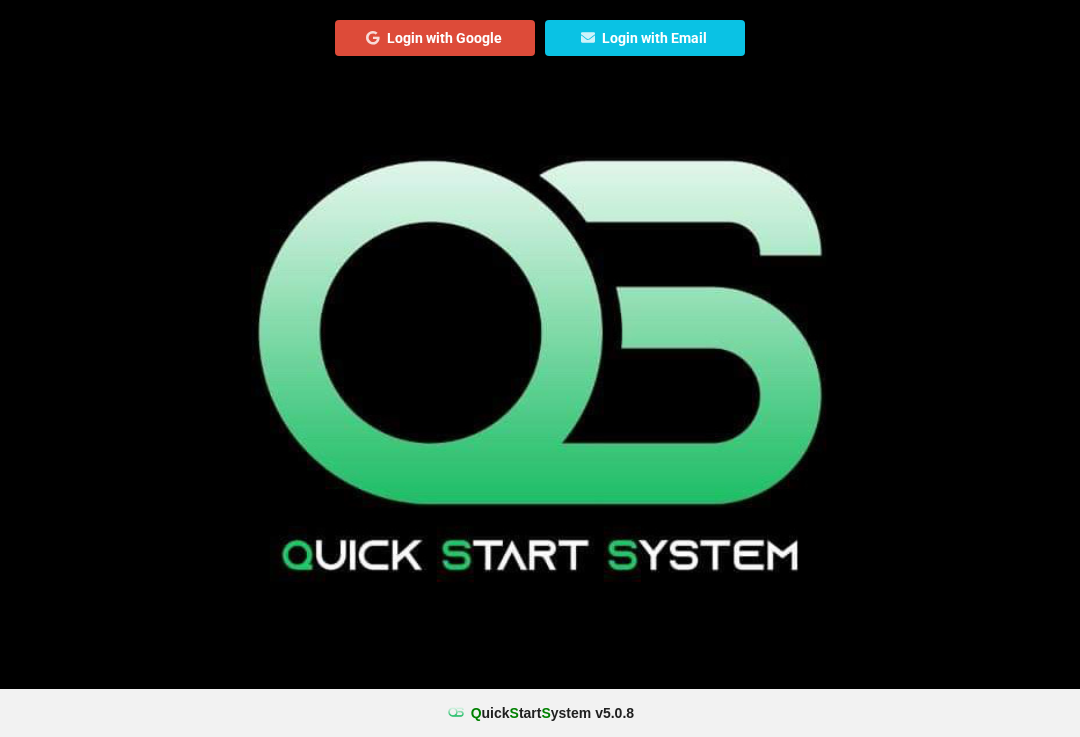 scroll, scrollTop: 0, scrollLeft: 0, axis: both 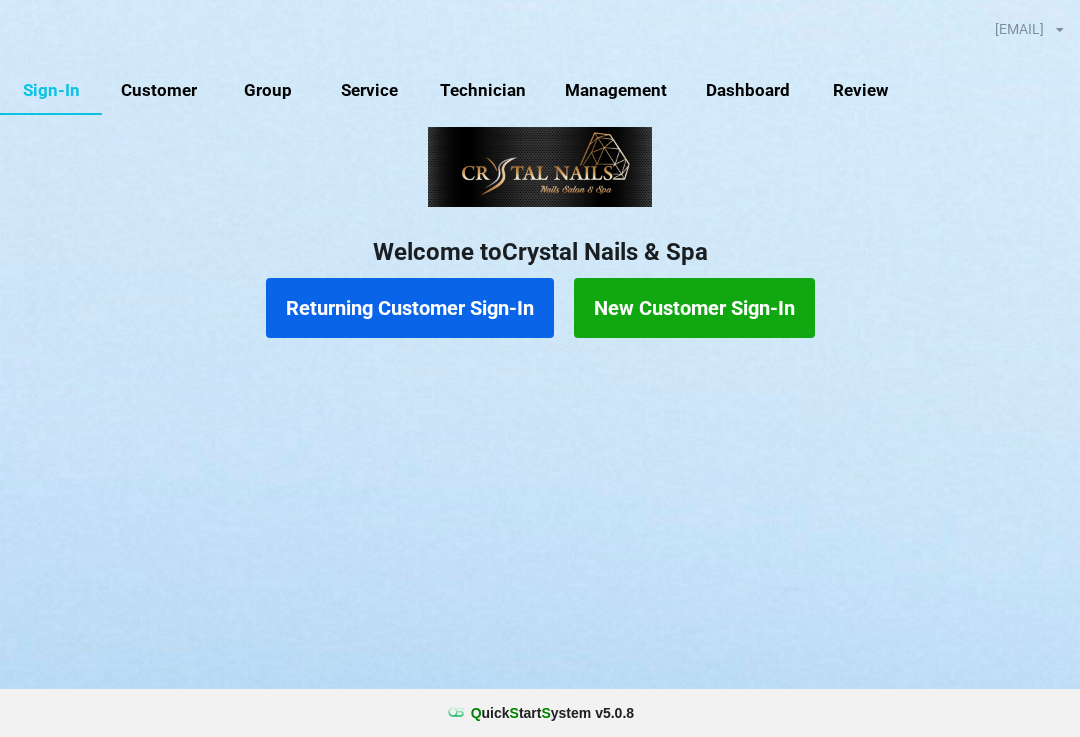 click on "New Customer Sign-In" at bounding box center [694, 308] 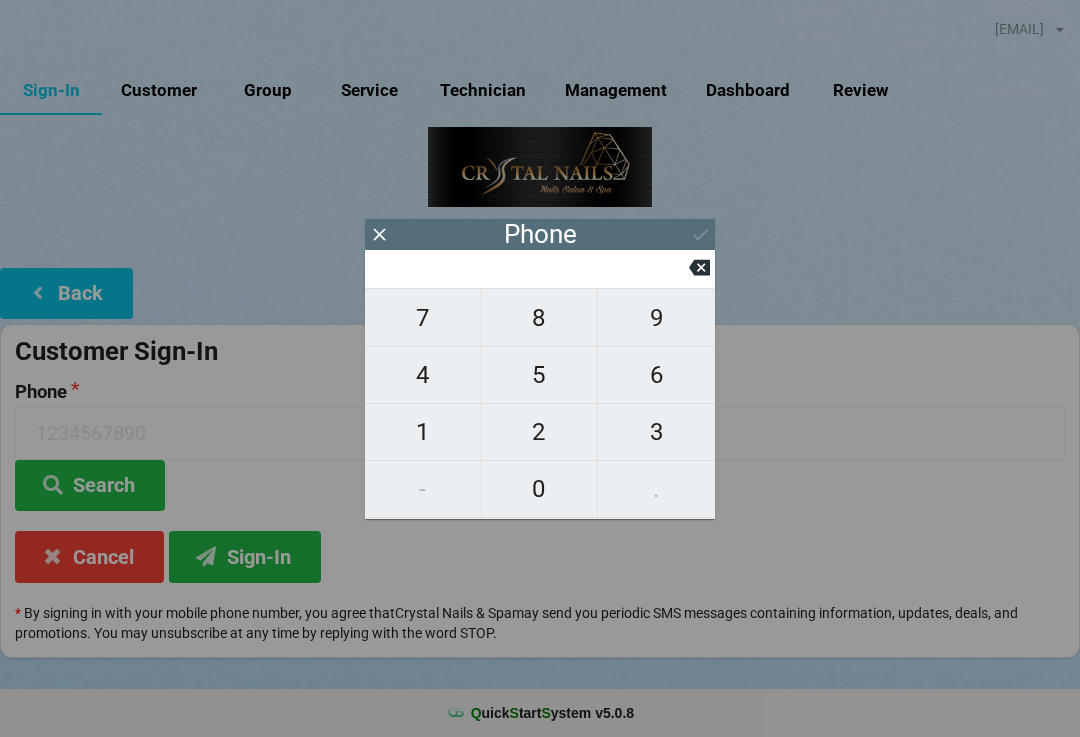 click on "8" at bounding box center (423, 318) 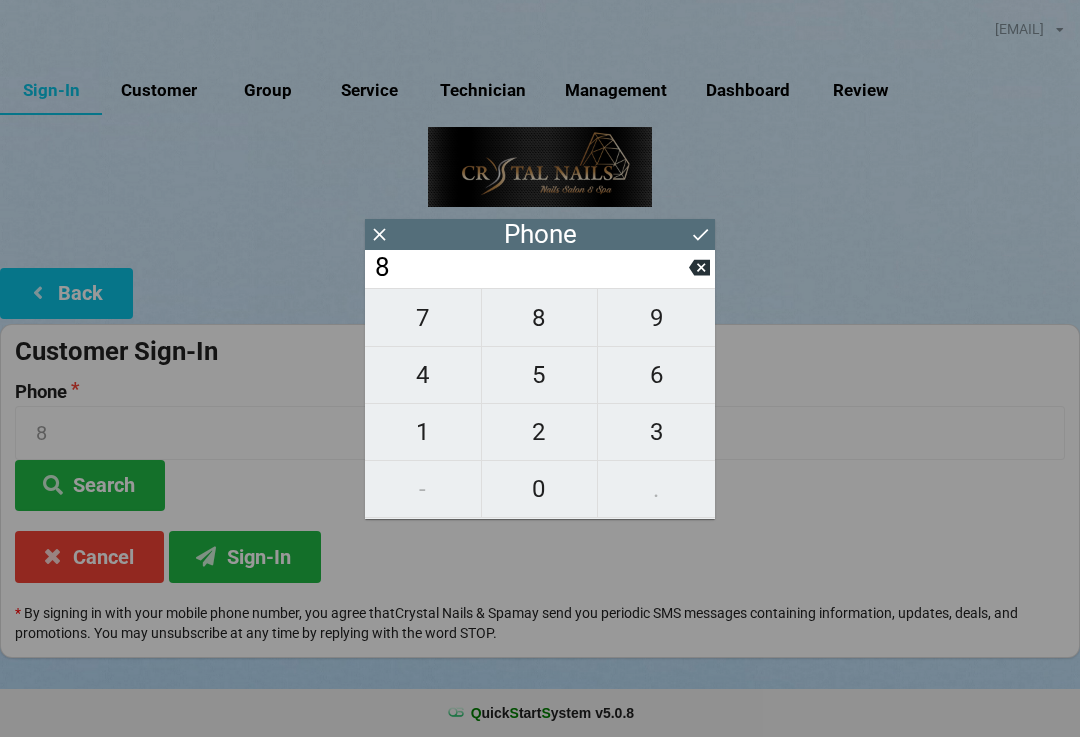 click on "0" at bounding box center (423, 318) 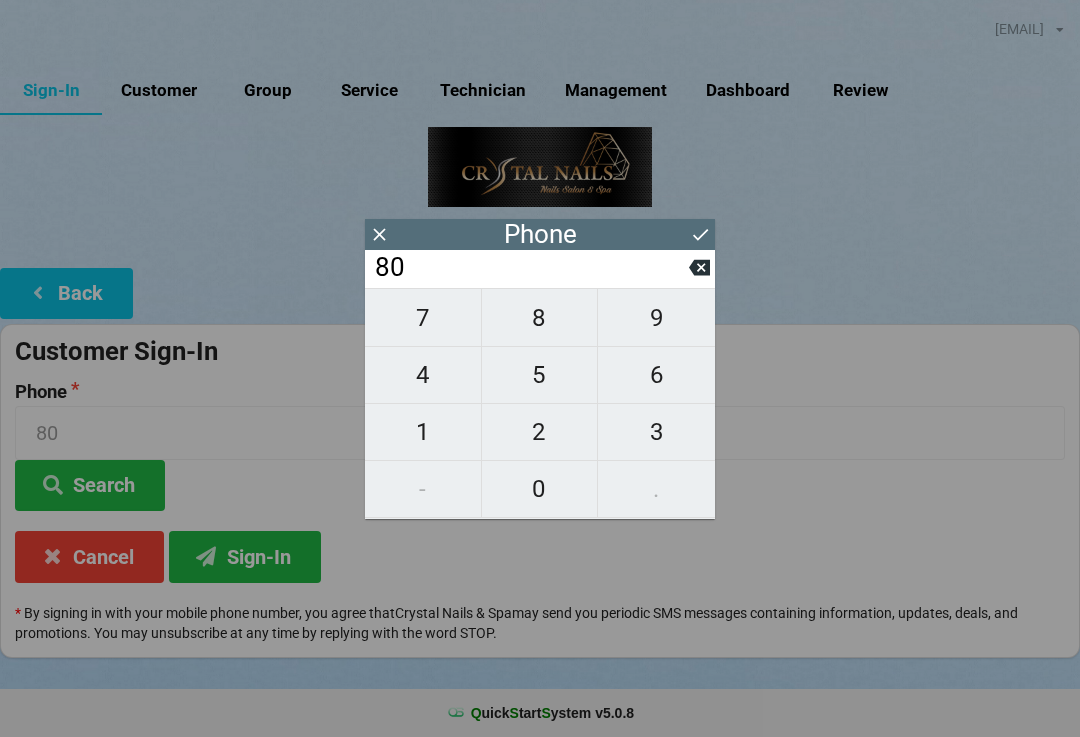 click on "5" at bounding box center [423, 318] 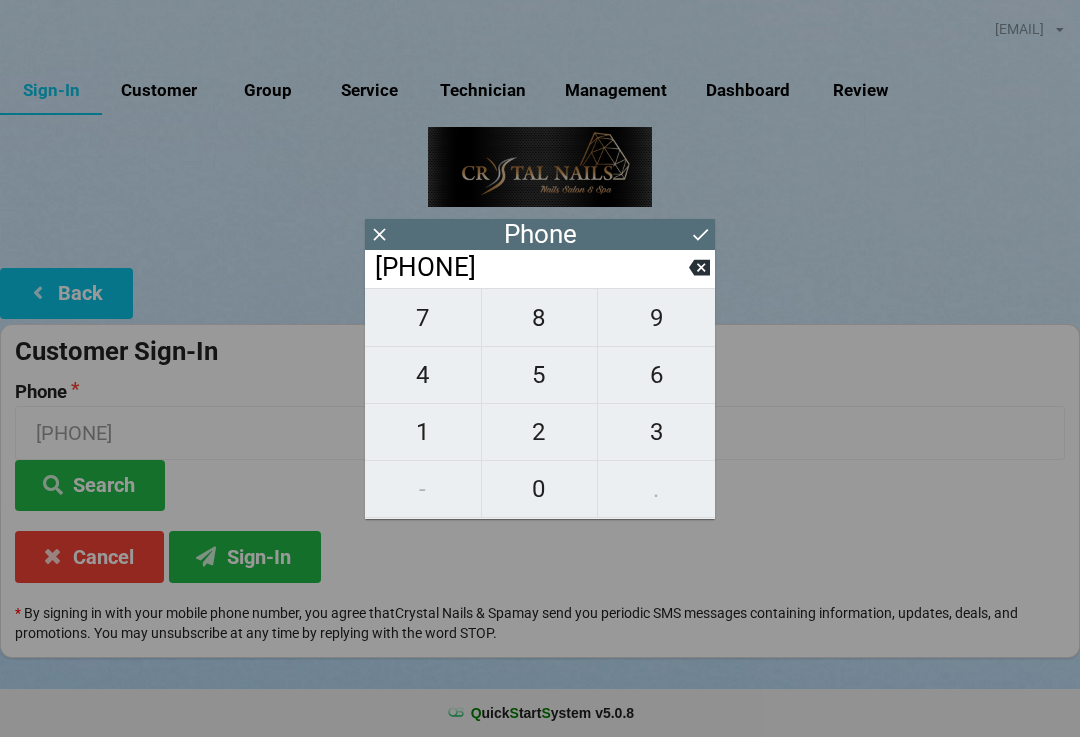 click on "7" at bounding box center (423, 318) 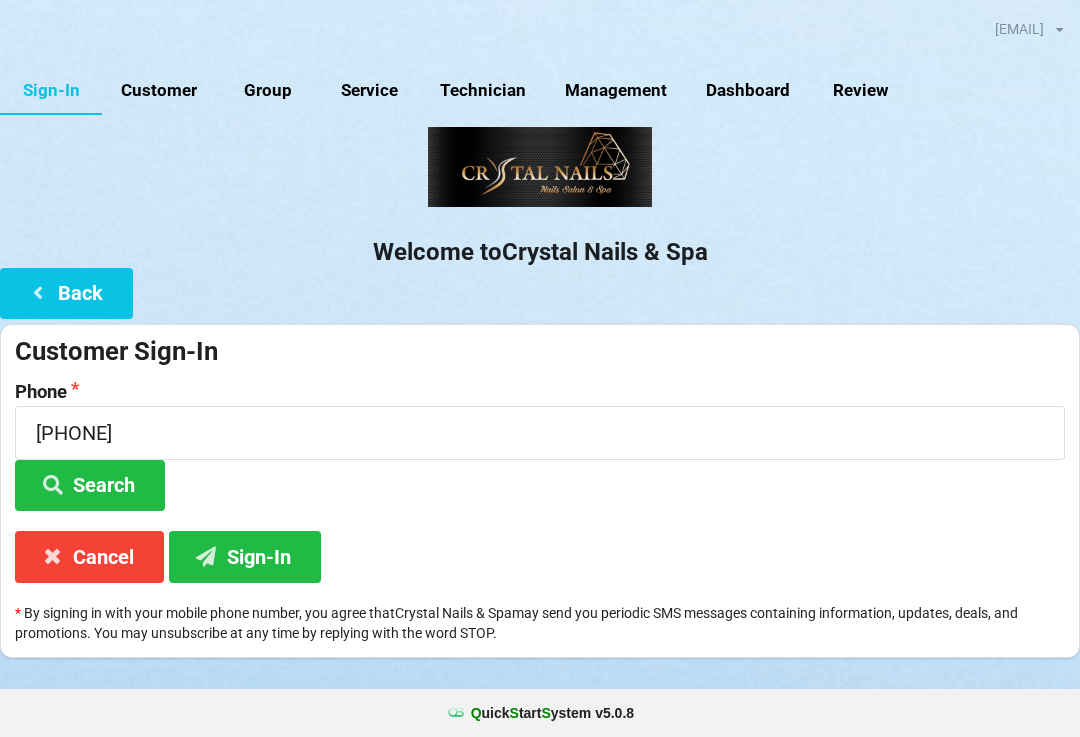 click on "Sign-In" at bounding box center (90, 485) 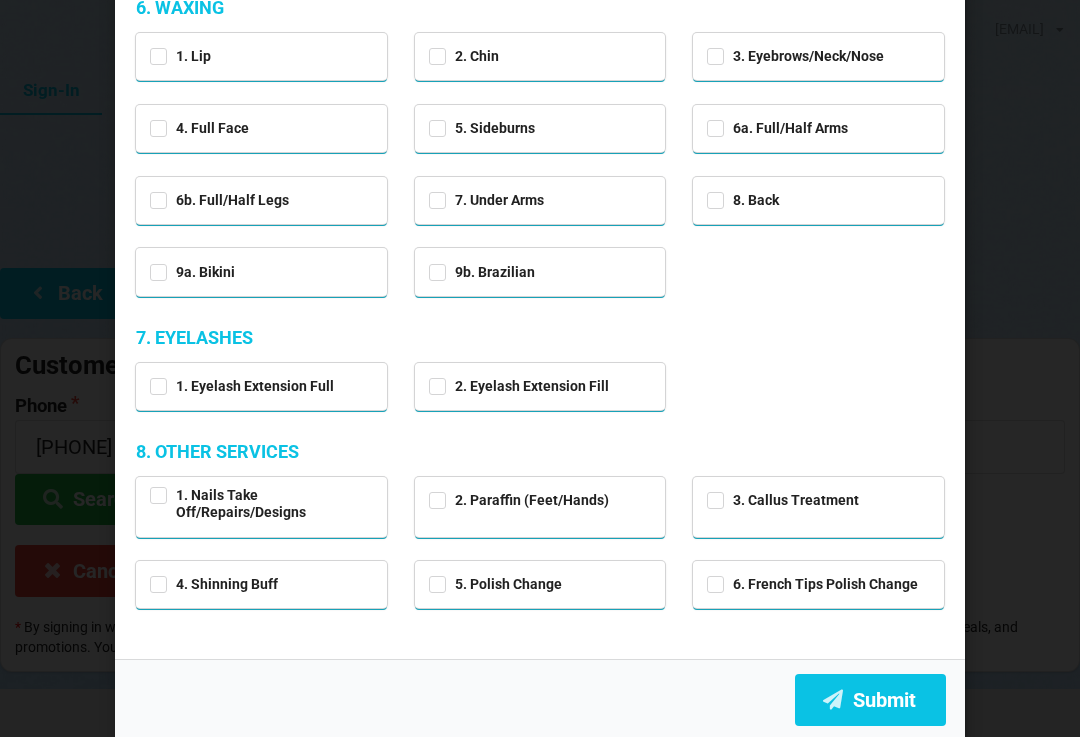 scroll, scrollTop: 1186, scrollLeft: 0, axis: vertical 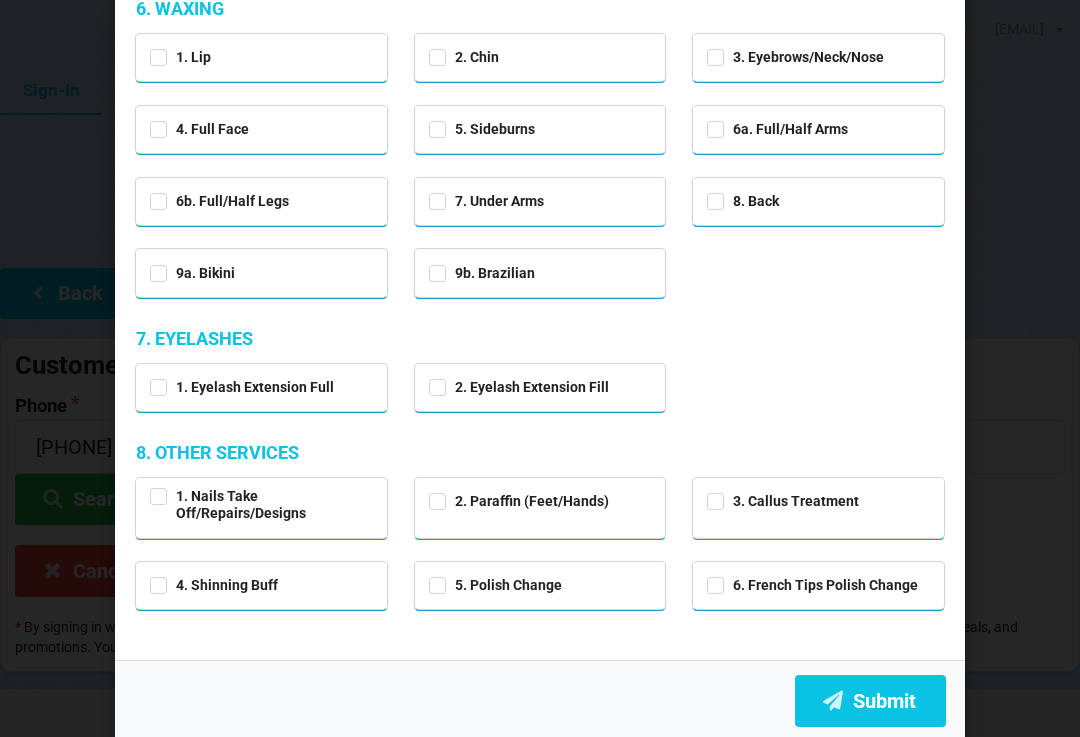 click at bounding box center [833, 699] 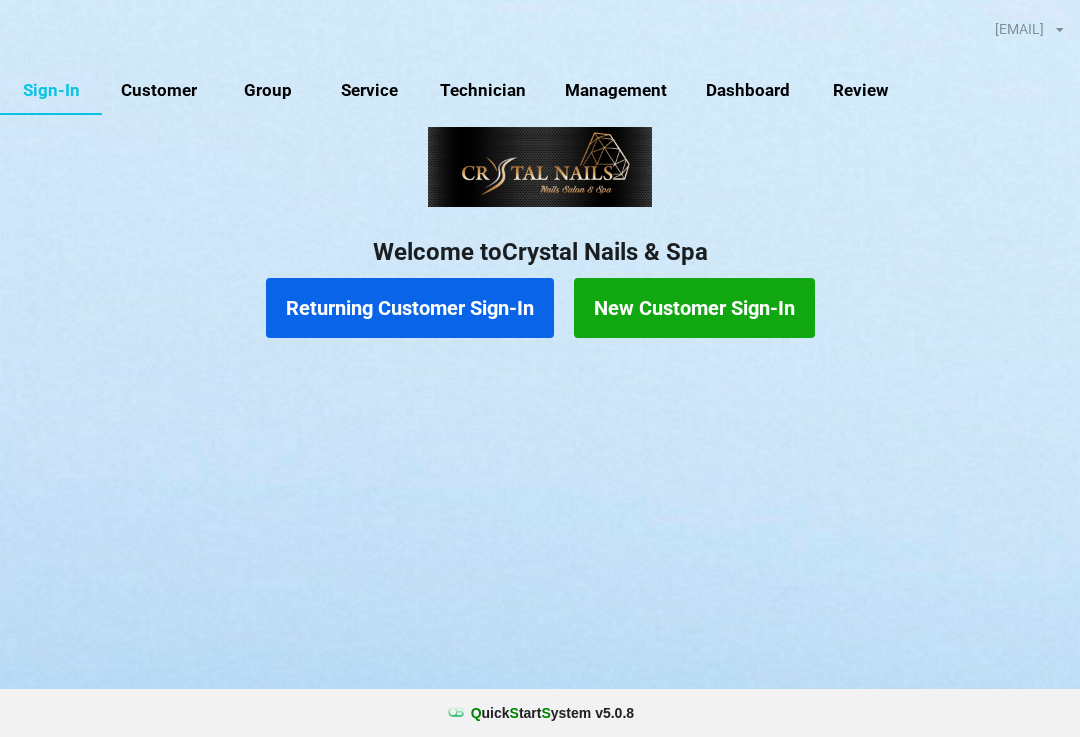 click on "New Customer Sign-In" at bounding box center (694, 308) 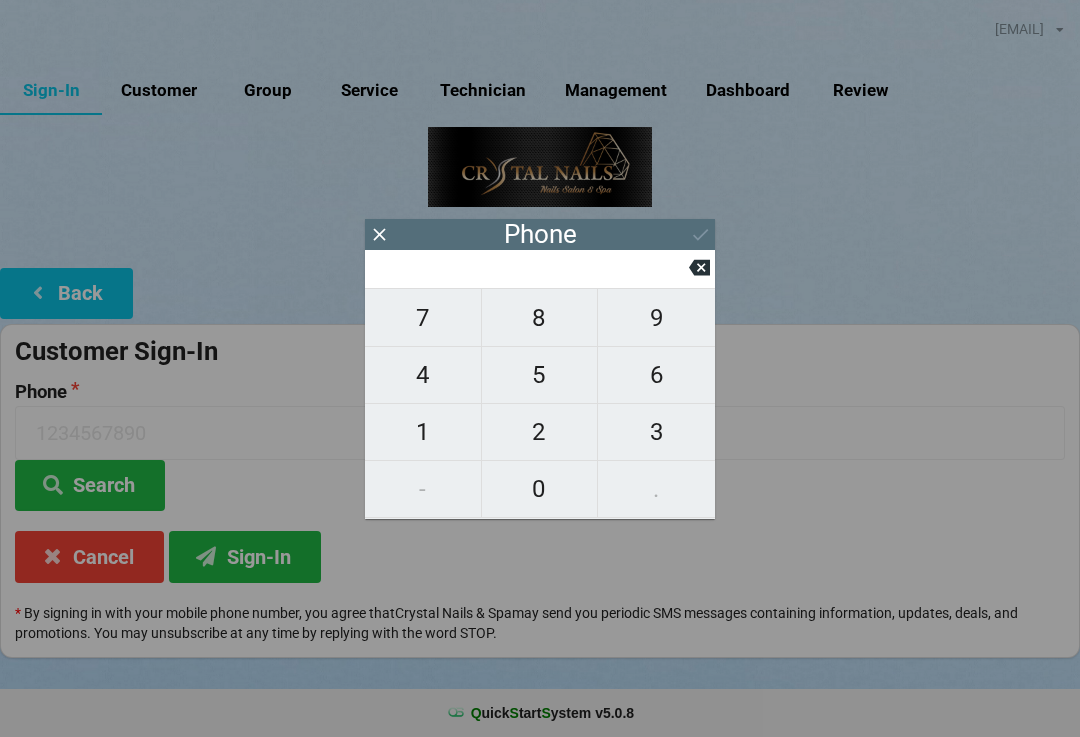 click on "3" at bounding box center (423, 318) 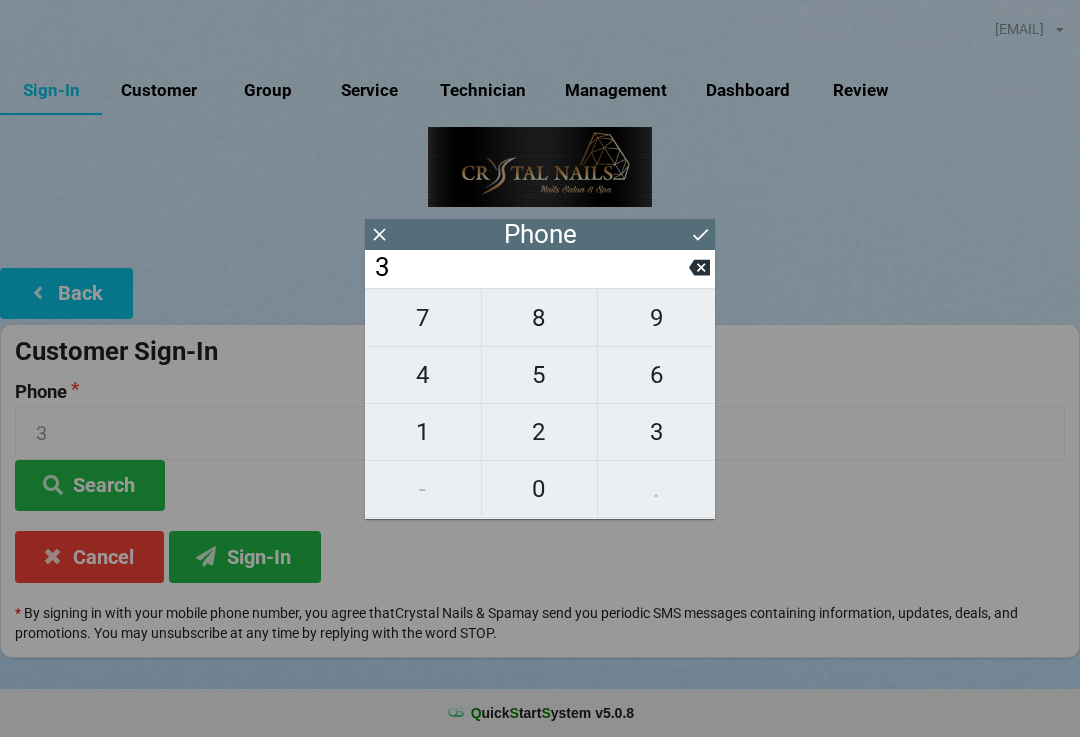 click at bounding box center [699, 268] 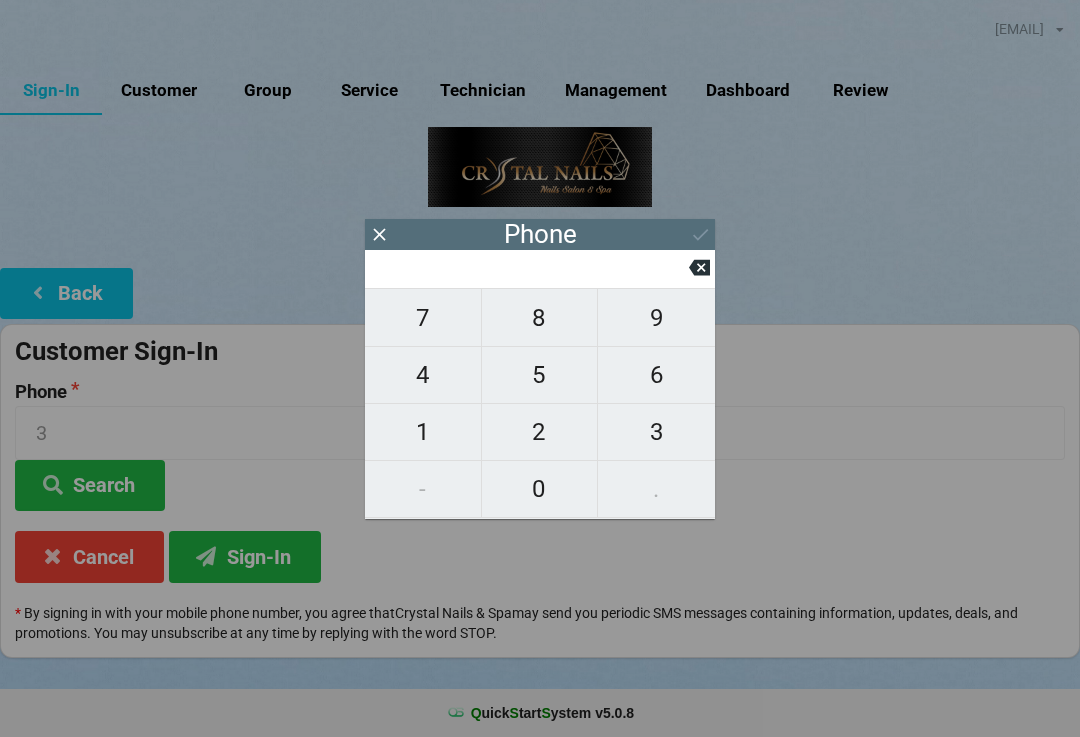 click at bounding box center (699, 268) 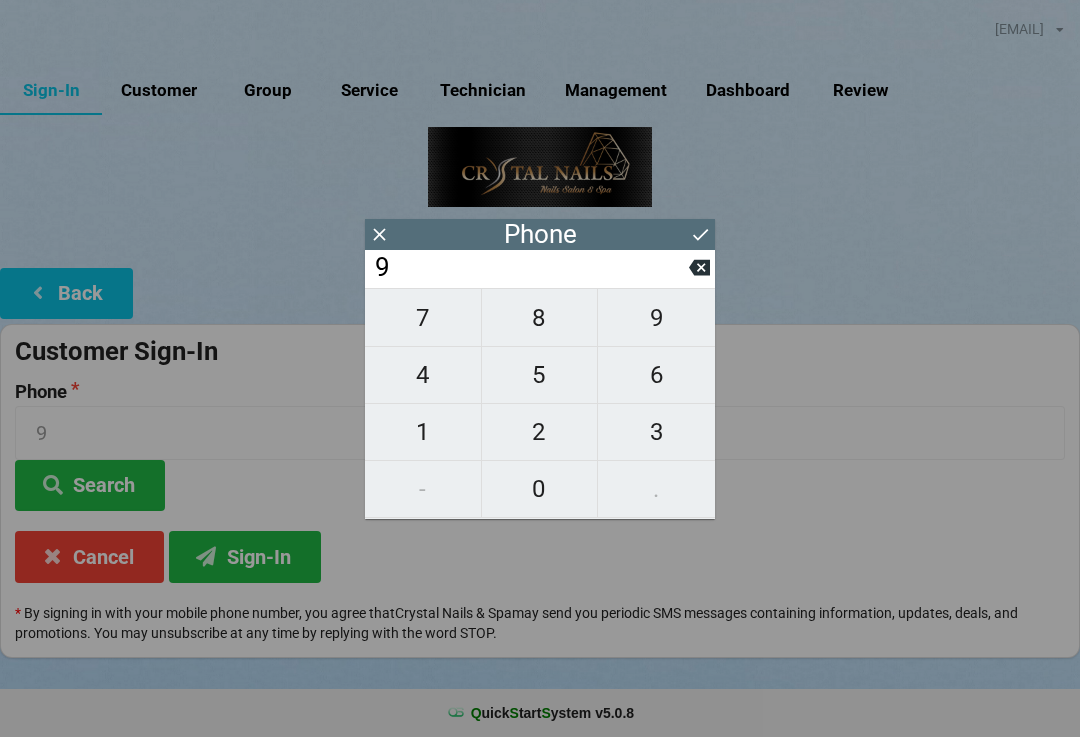 click on "5" at bounding box center (423, 318) 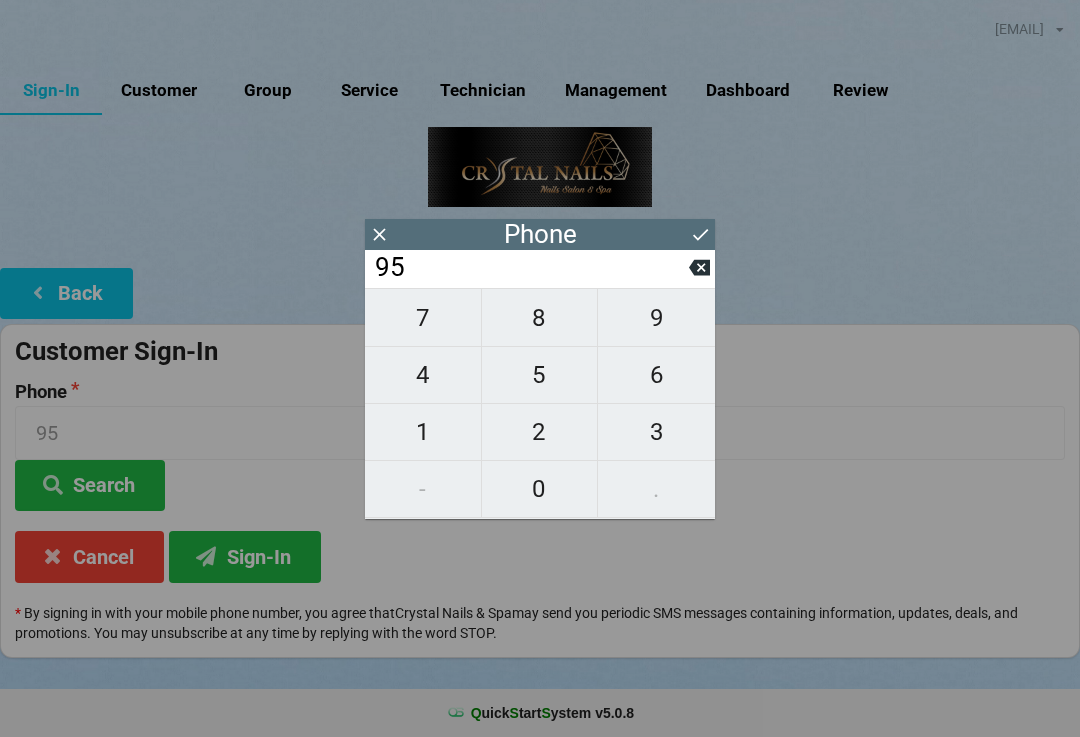 click on "1" at bounding box center [423, 318] 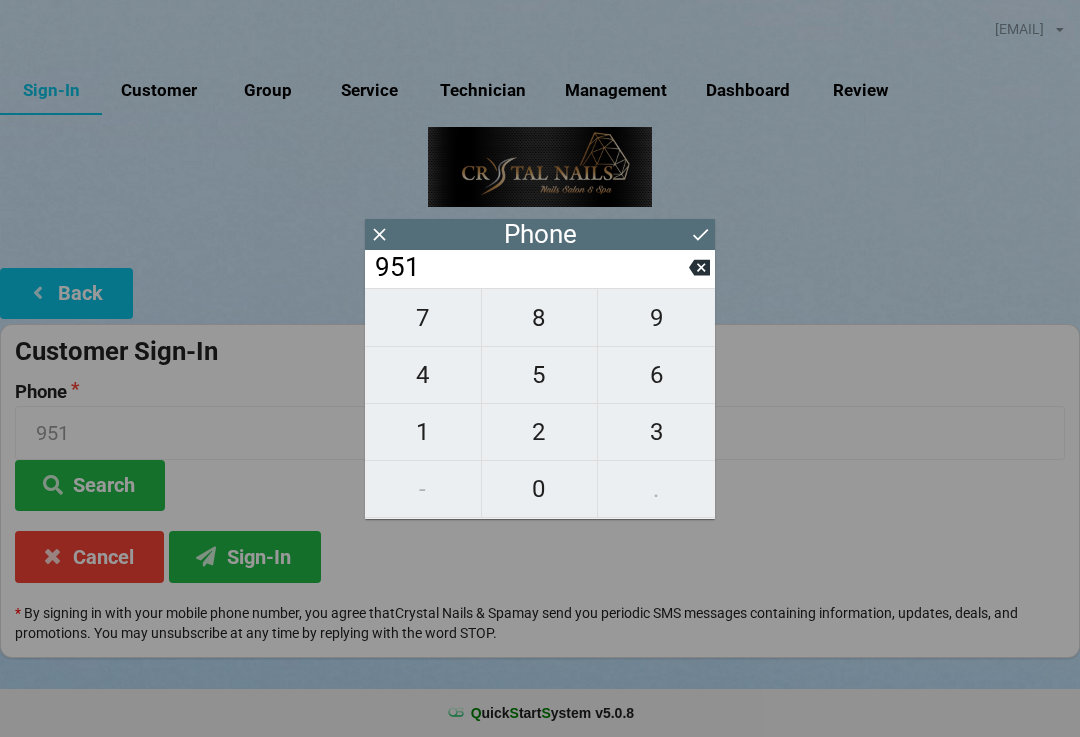 click on "8" at bounding box center (423, 318) 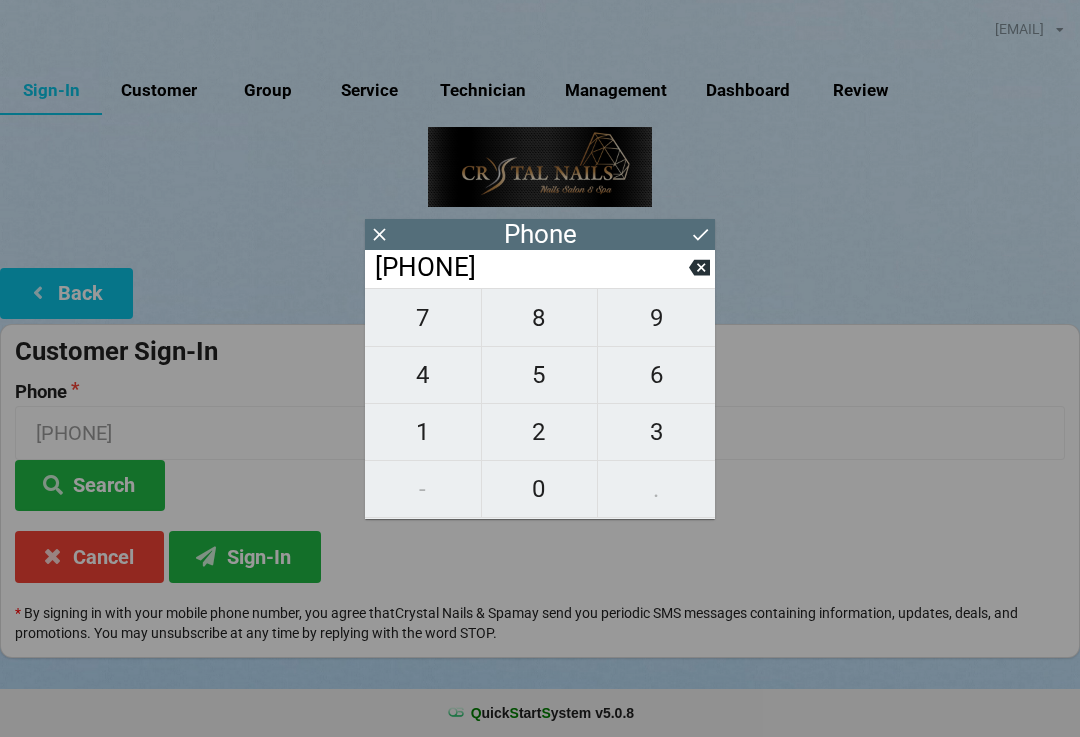 click on "3" at bounding box center [423, 318] 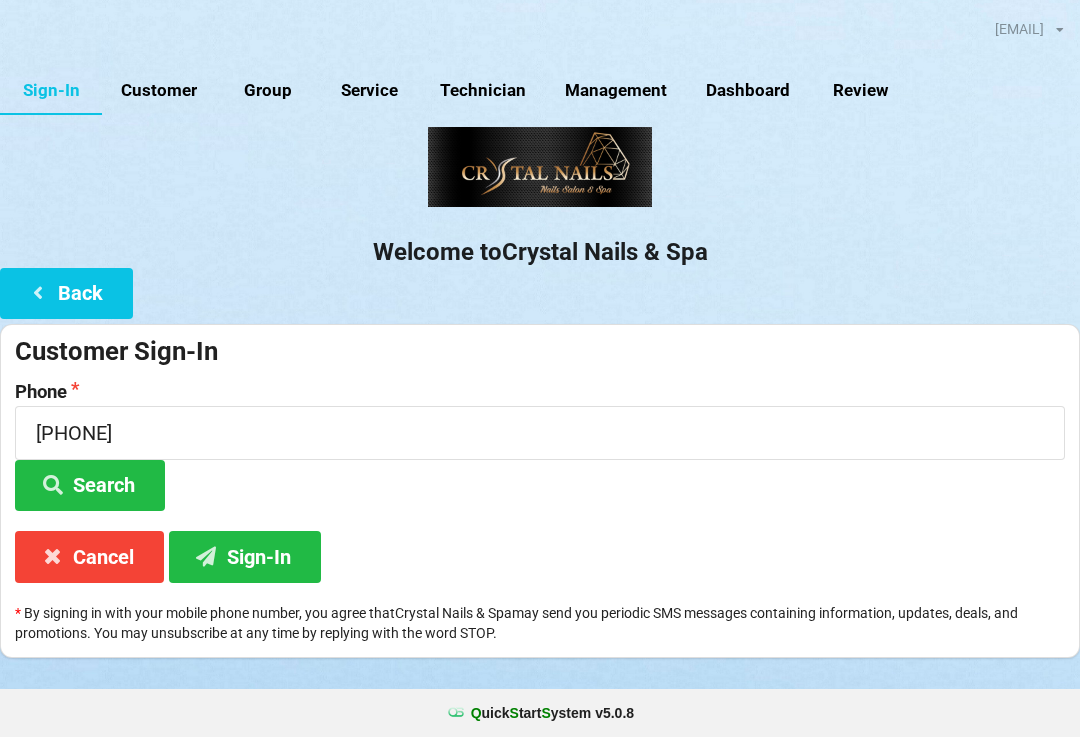 click on "Sign-In" at bounding box center [90, 485] 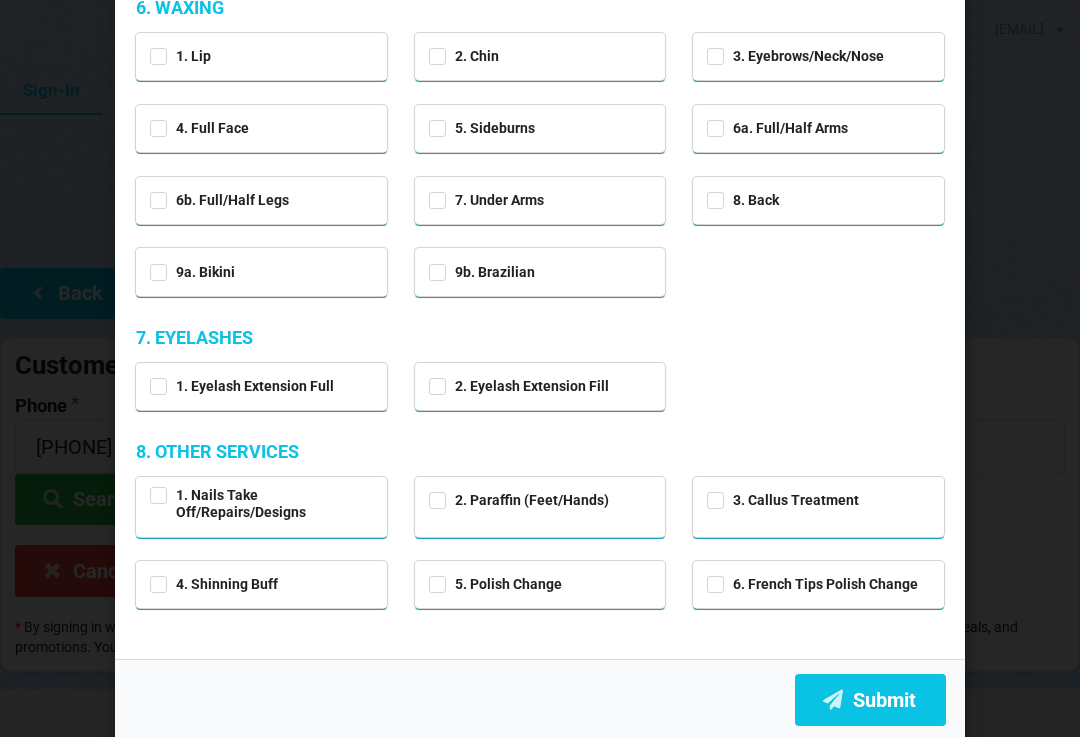 scroll, scrollTop: 1186, scrollLeft: 0, axis: vertical 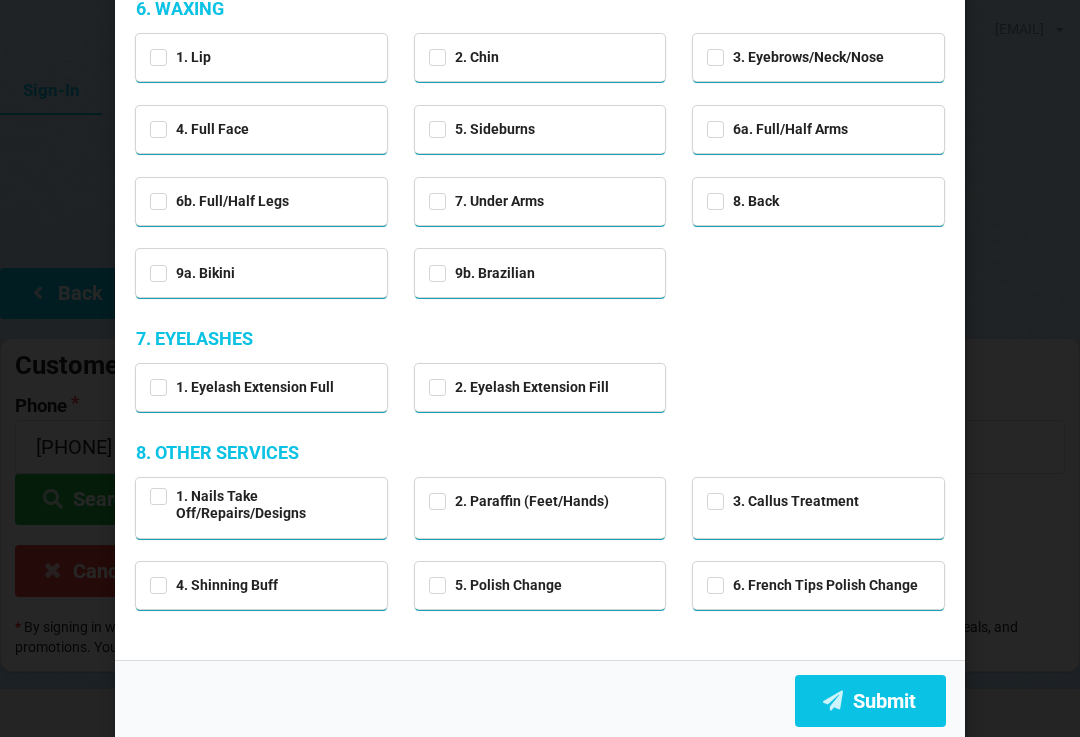 click at bounding box center (833, 699) 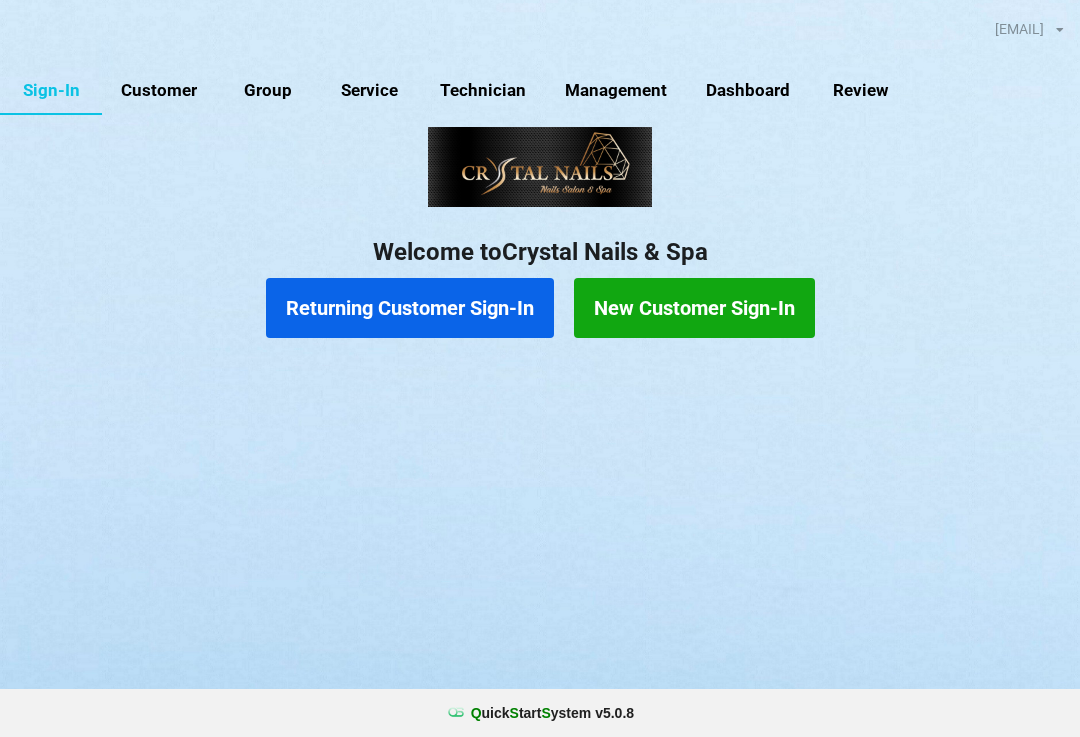 click on "New Customer Sign-In" at bounding box center (694, 308) 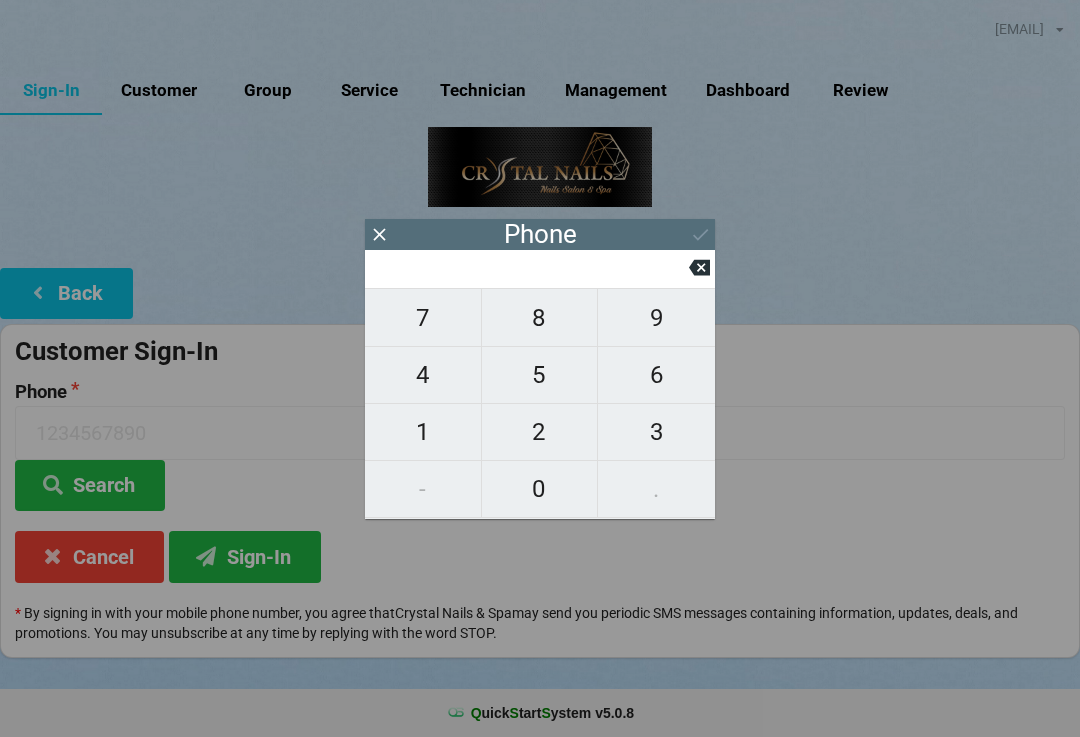 click on "9" at bounding box center (423, 318) 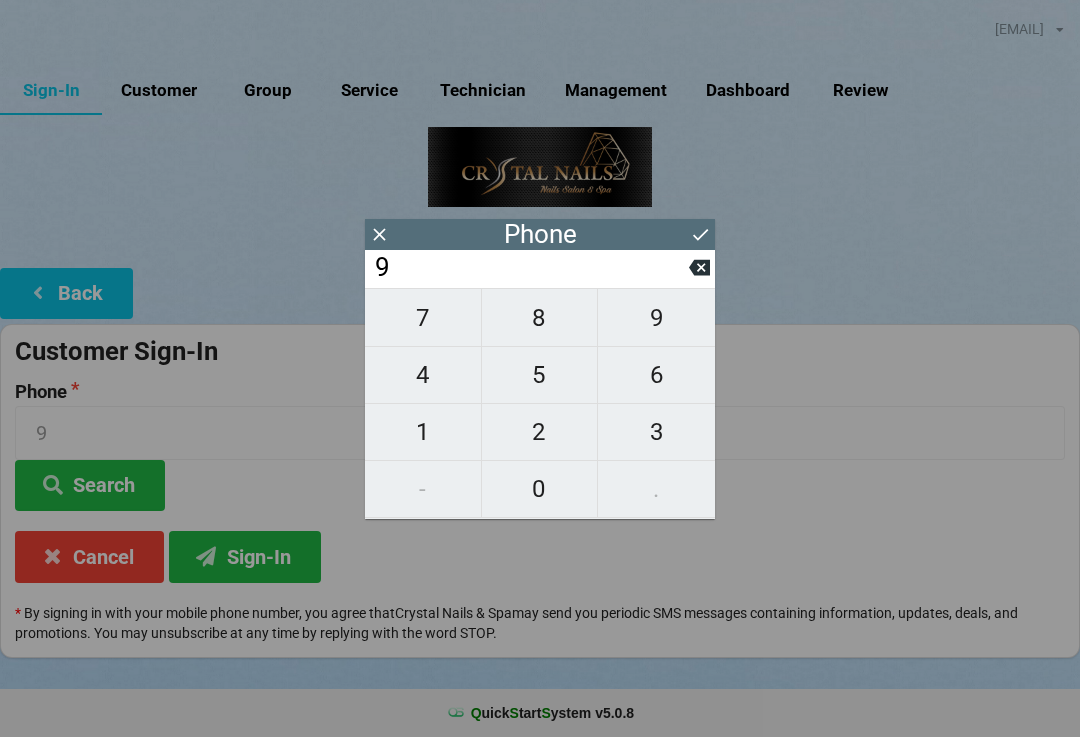 click on "5" at bounding box center [423, 318] 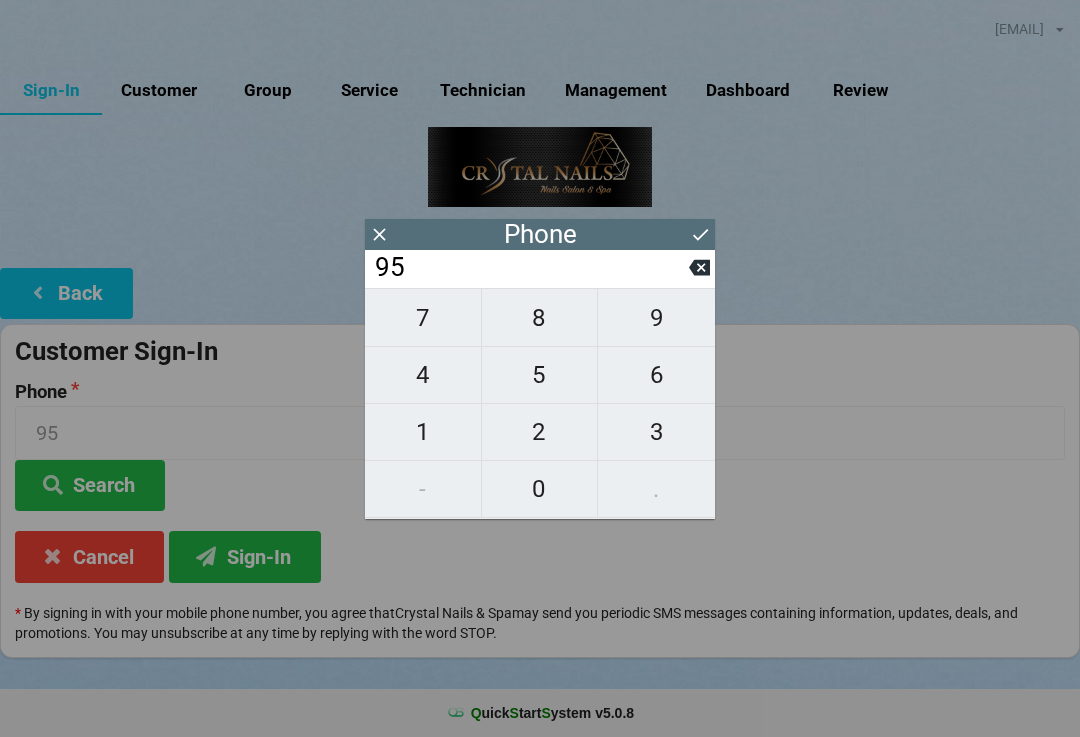 click on "1" at bounding box center (423, 318) 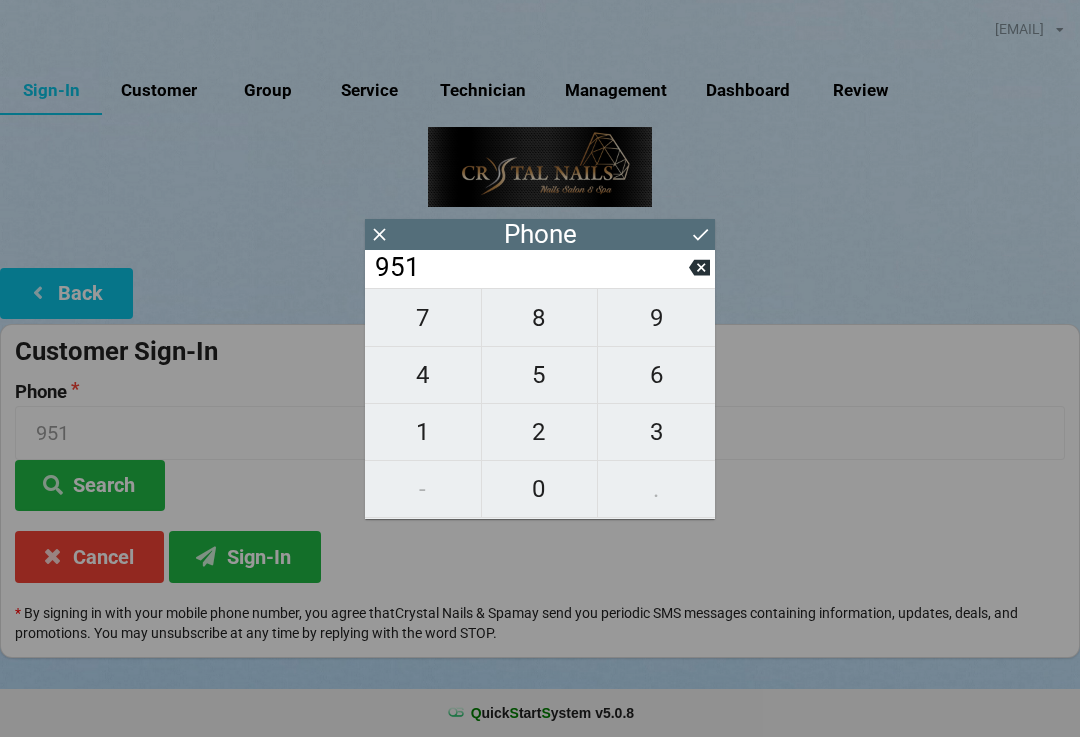 click on "4" at bounding box center (423, 318) 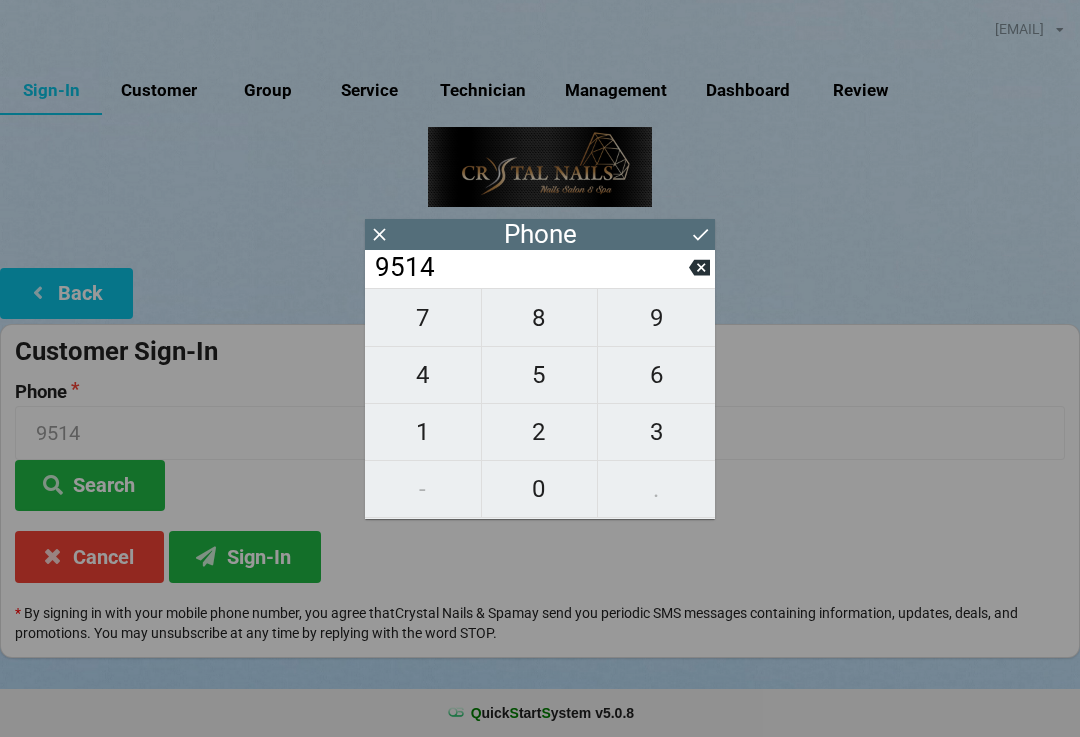 click on "4" at bounding box center (423, 318) 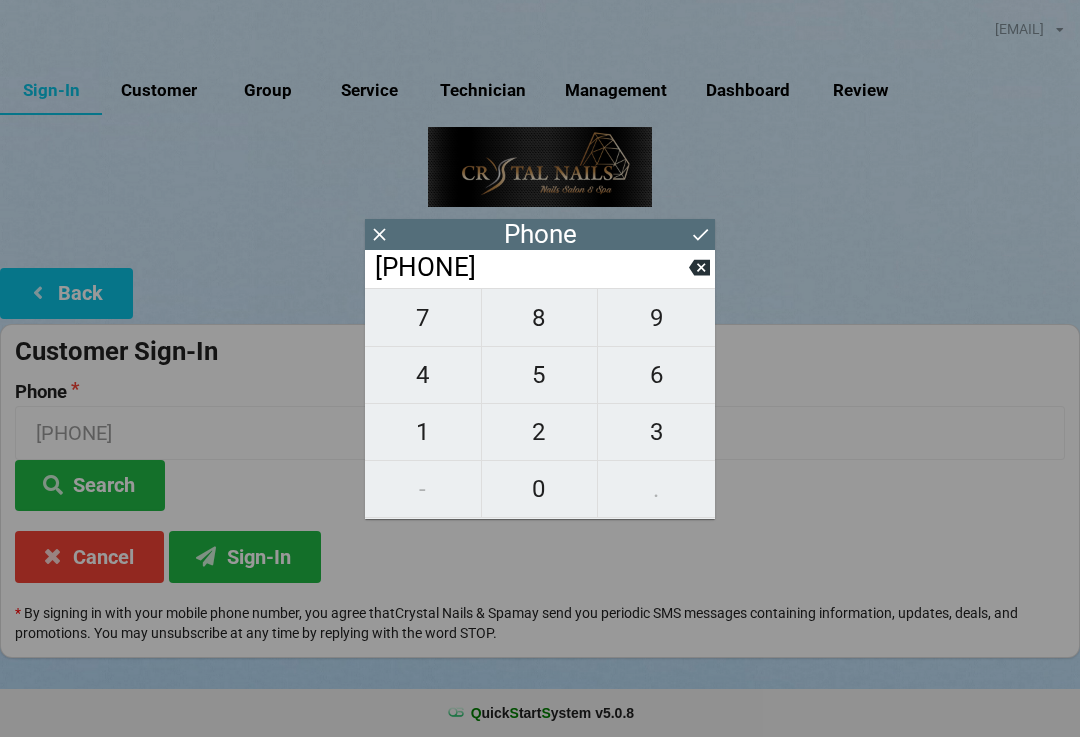 click on "7" at bounding box center (423, 318) 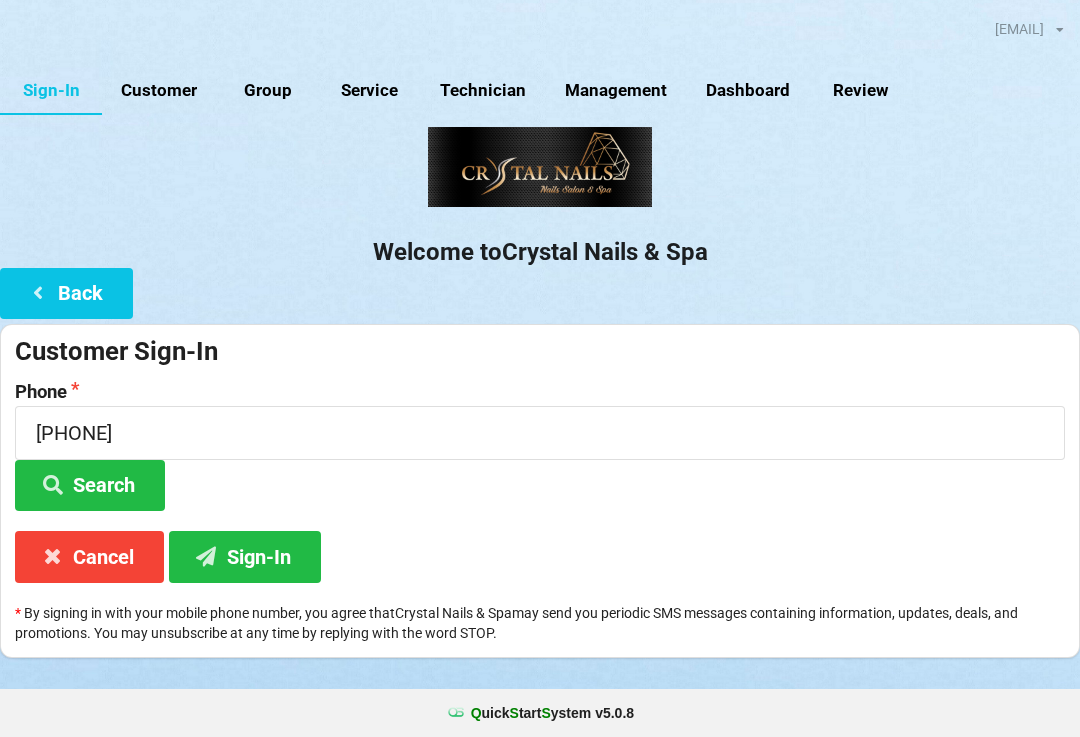 click on "Sign-In" at bounding box center (90, 485) 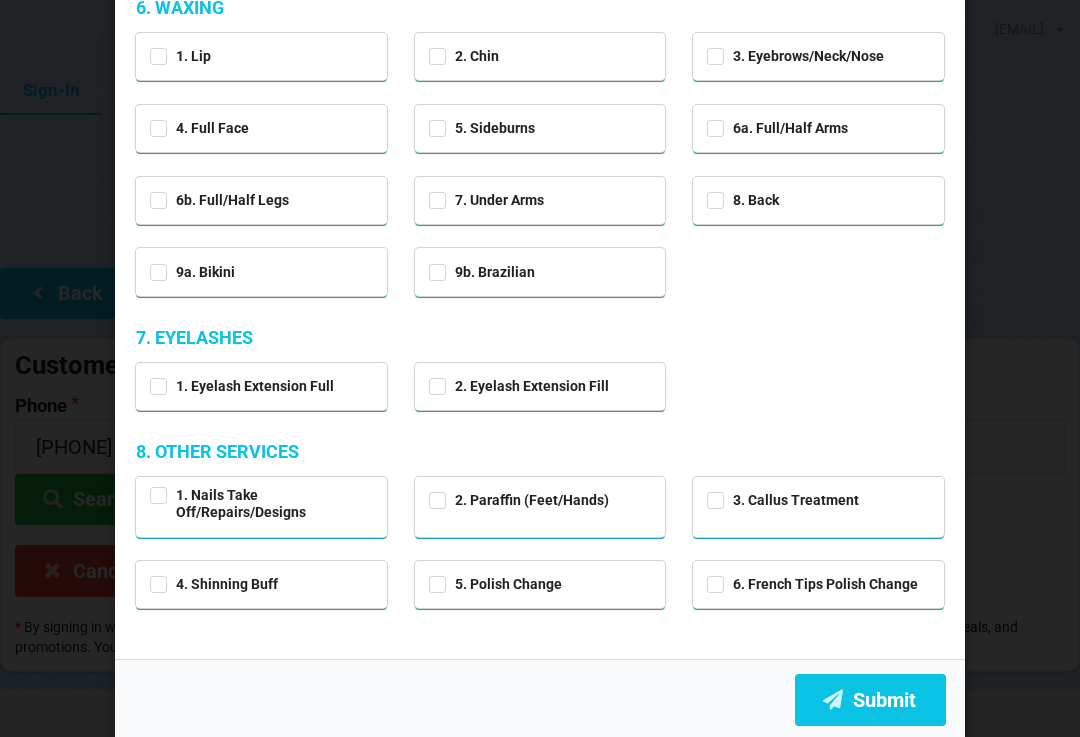 scroll, scrollTop: 1186, scrollLeft: 0, axis: vertical 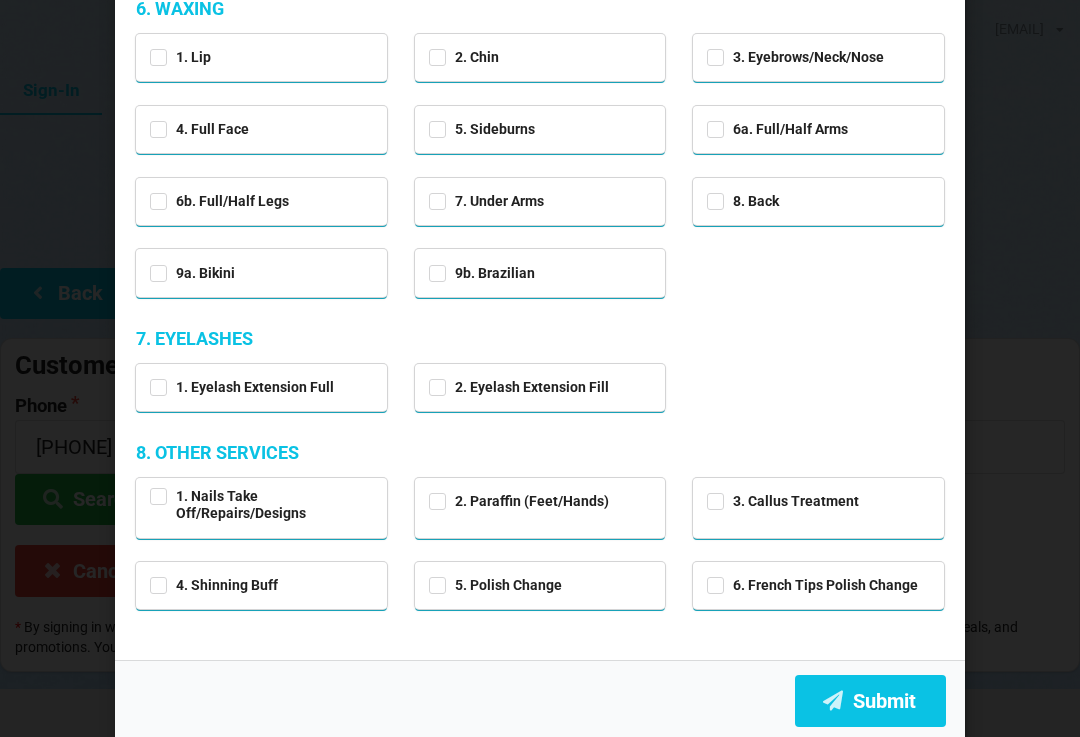 click on "Submit" at bounding box center (870, 700) 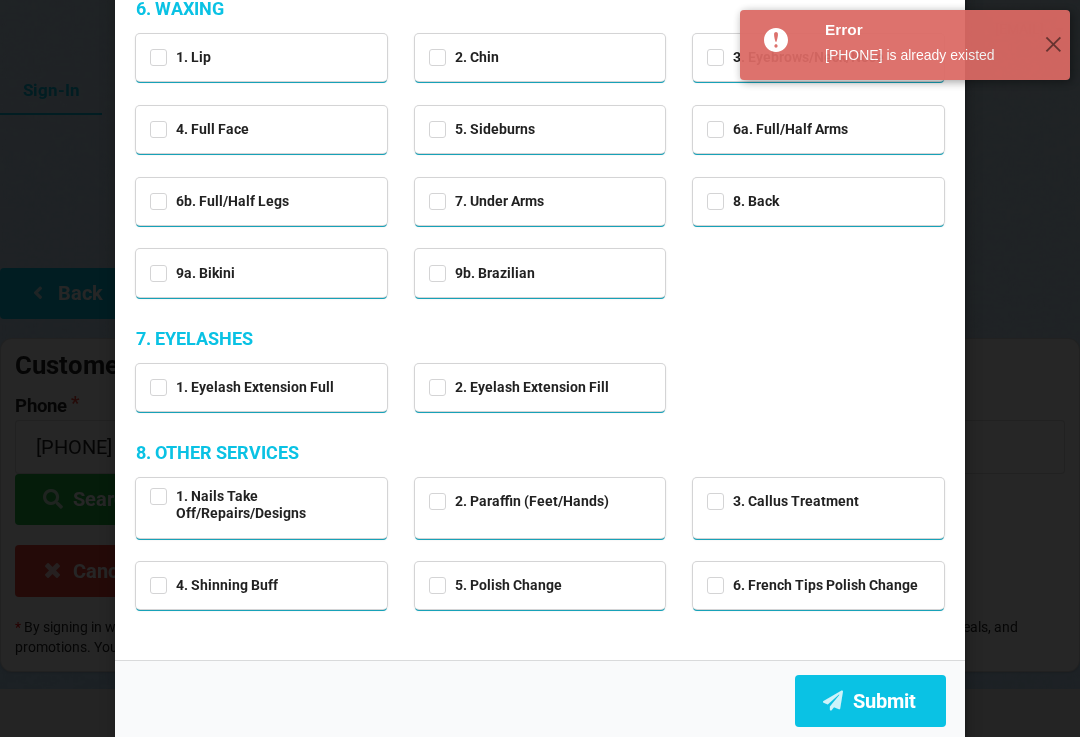 click on "Choose Services 1. PEDICURE 1. Royal Pedicure 2. Paraffin Pedicure 3. Massage Pedicure 4. Callus Pedicure 5. Hot Stone Pedicure 6. Special Pedicure 7. Basic Pedicure 2. HEALTHY NATURAL PEDICURE 1. Soothing Pedicure 2. Ice Dancer Pedicure 3. Firewalker Pedicure 4. Essential Oil Pedicure 3. MANICURE 1. Basic Manicure 2. Gel Manicure 3. Gel French 4. Gel Polish 4. ACRYLIC NAILS 1a. Acrylic Full Set 1b. Acrylic Fill 2a. Ombre Full Set 2b. Ombre Fill 3a. White Tip Full Set 3b. White Tip Fill 4a. P & W Full Set 4b. P & W Fill 5a. Gel Builder Full Set 5b. Gel Builder Fill 6. Acrylic with Dipping Powder 5. HEALTHY NATURAL NAILS 1. Dipping Powder 2. Dipping Powder Ombre 3. Dipping Pink & White 6. WAXING 1. Lip 2. Chin 3. Eyebrows/Neck/Nose 4. Full Face 5. Sideburns 6a. Full/Half Arms 6b. Full/Half Legs 7. Under Arms 8. Back 9a. Bikini 9b. Brazilian 7. EYELASHES 1. Eyelash Extension Full 2. Eyelash Extension Fill 8. OTHER SERVICES 1. Nails Take Off/Repairs/Designs 2. Paraffin (Feet/Hands) 3. Callus Treatment Submit" at bounding box center [540, 368] 